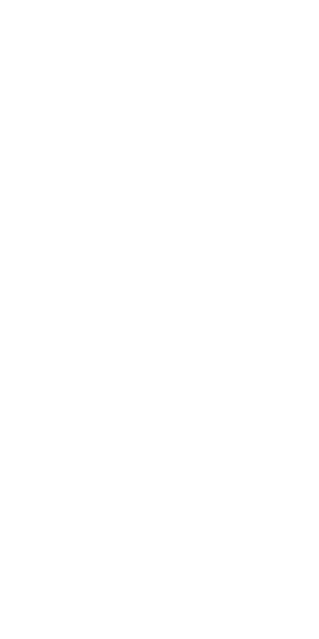 scroll, scrollTop: 0, scrollLeft: 0, axis: both 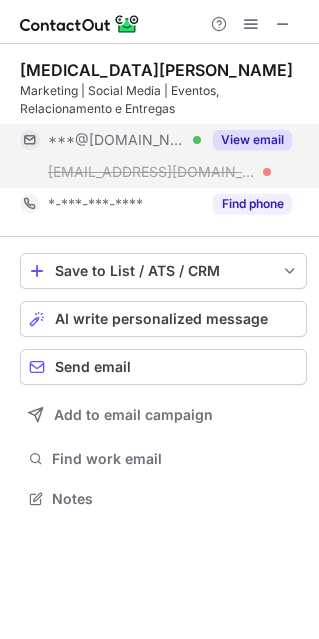 click on "View email" at bounding box center (252, 140) 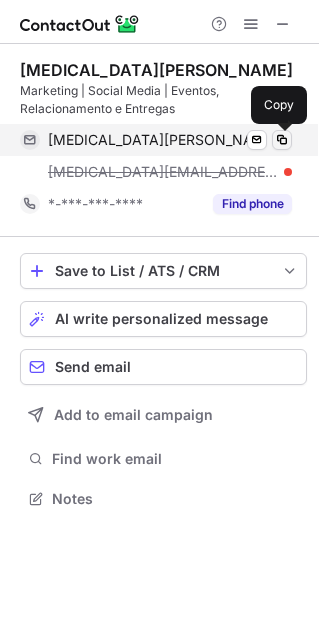 click at bounding box center [282, 140] 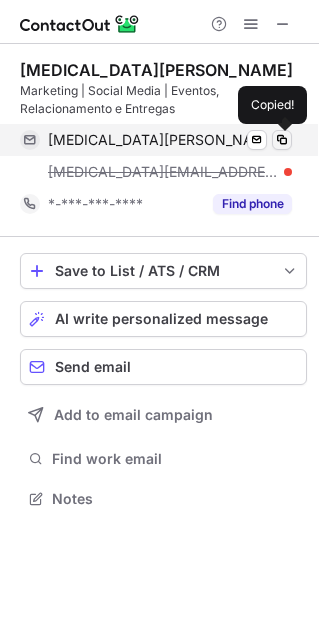 type 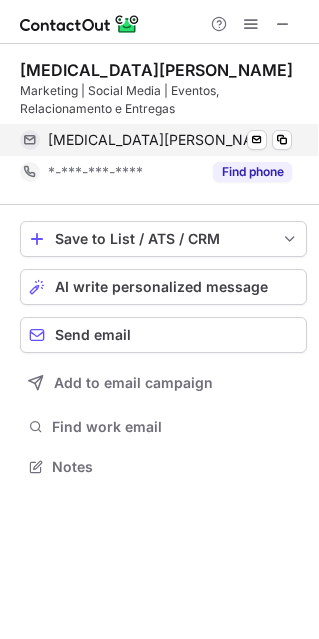 scroll, scrollTop: 452, scrollLeft: 319, axis: both 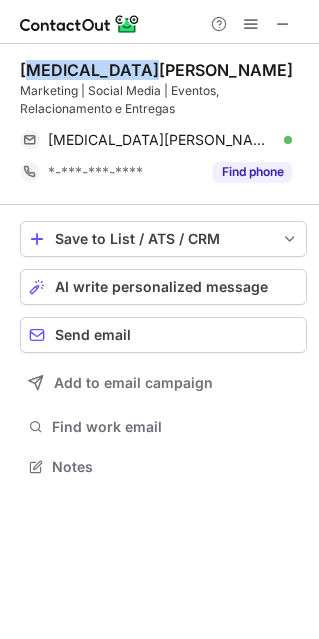 drag, startPoint x: 128, startPoint y: 67, endPoint x: 28, endPoint y: 69, distance: 100.02 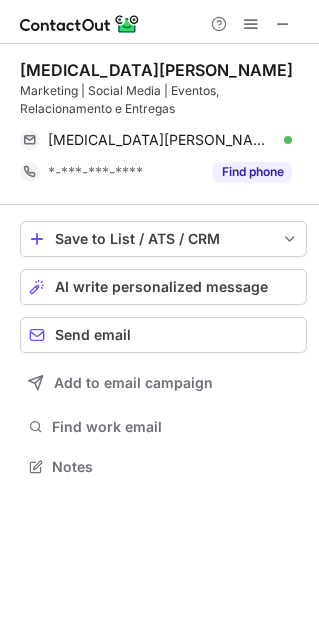 click on "Yasmin Farioli" at bounding box center [156, 70] 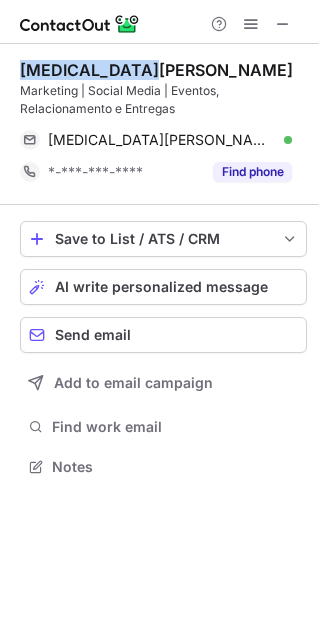 drag, startPoint x: 21, startPoint y: 74, endPoint x: 147, endPoint y: 71, distance: 126.035706 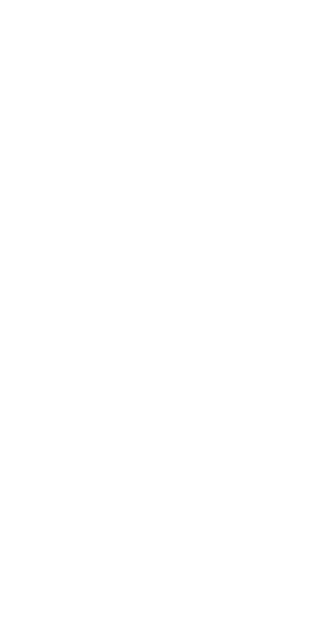 scroll, scrollTop: 0, scrollLeft: 0, axis: both 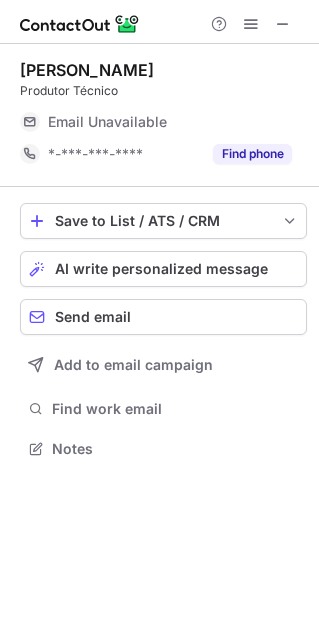 click at bounding box center [251, 24] 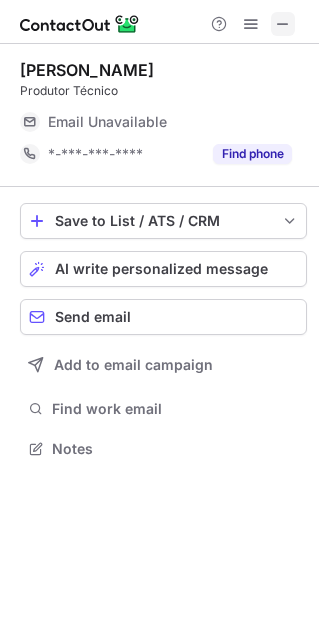 click at bounding box center (283, 24) 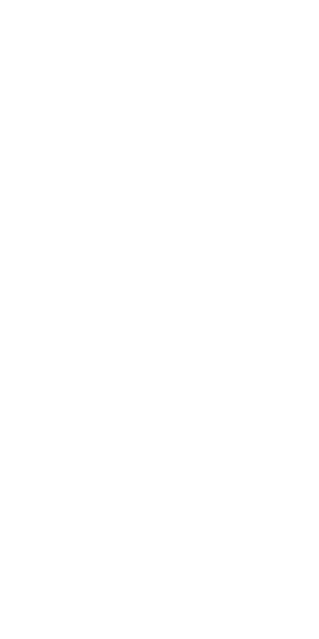 scroll, scrollTop: 0, scrollLeft: 0, axis: both 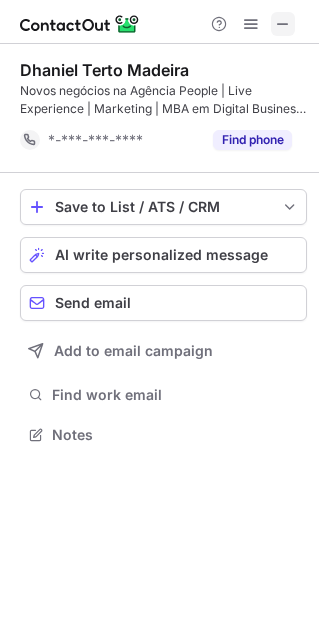 click at bounding box center (251, 24) 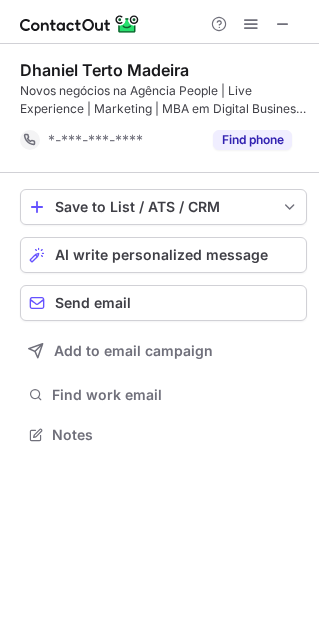 click at bounding box center [283, 24] 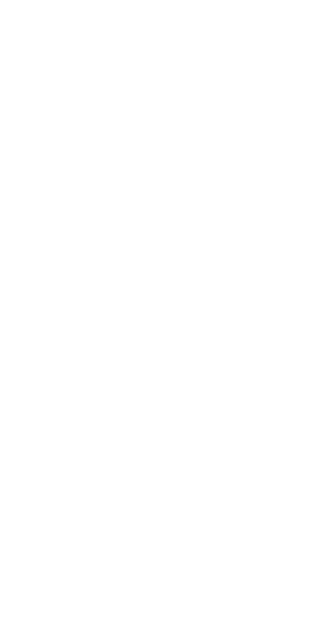 scroll, scrollTop: 0, scrollLeft: 0, axis: both 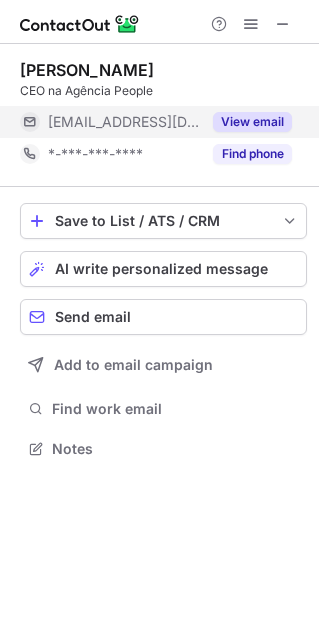 click on "View email" at bounding box center (252, 122) 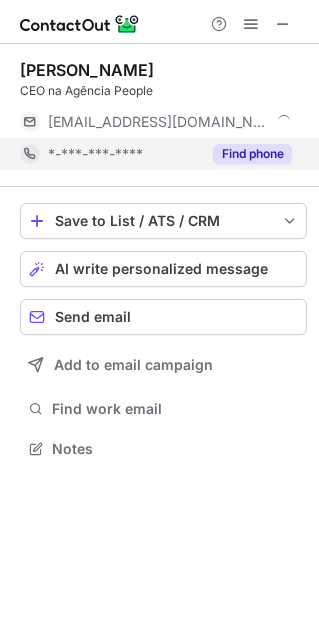 scroll, scrollTop: 10, scrollLeft: 10, axis: both 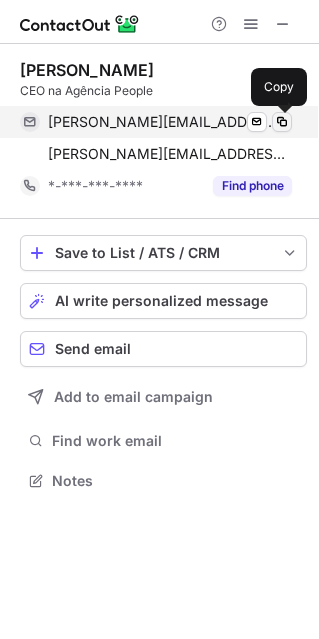 click at bounding box center (282, 122) 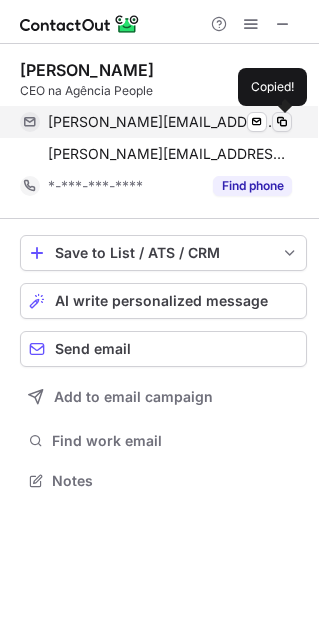 type 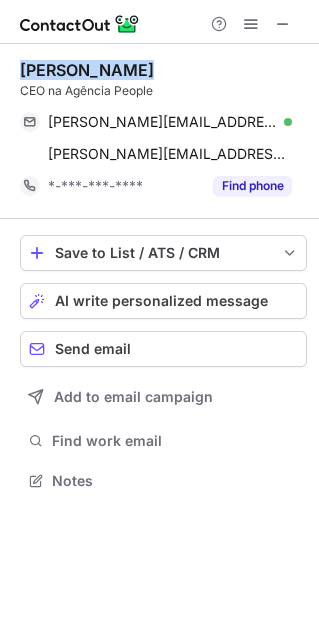 drag, startPoint x: 125, startPoint y: 67, endPoint x: 19, endPoint y: 65, distance: 106.01887 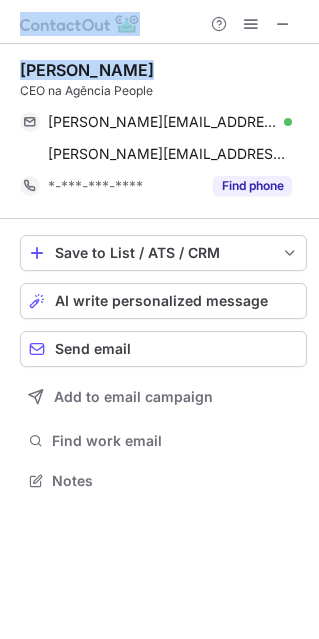 drag, startPoint x: 119, startPoint y: 69, endPoint x: -34, endPoint y: 69, distance: 153 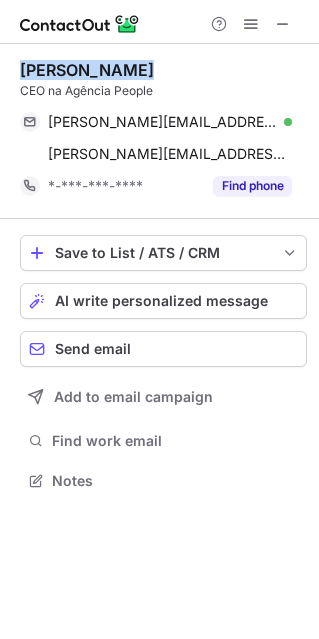 drag, startPoint x: 25, startPoint y: 70, endPoint x: 137, endPoint y: 71, distance: 112.00446 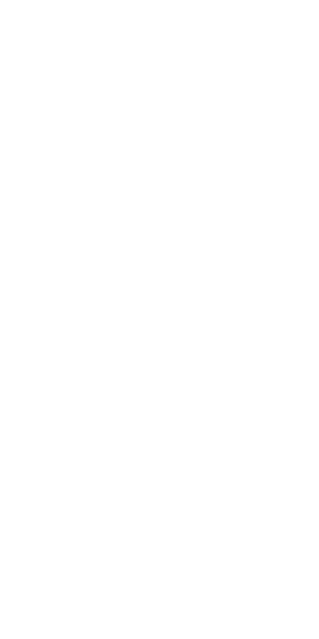 scroll, scrollTop: 0, scrollLeft: 0, axis: both 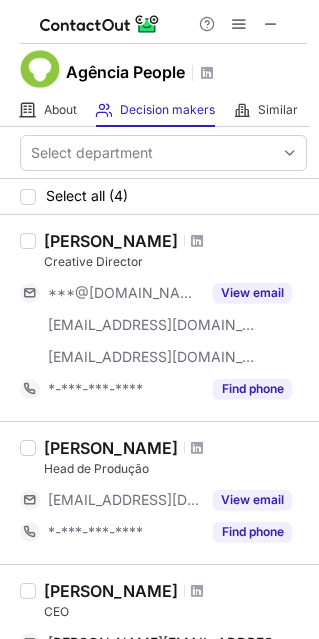 click at bounding box center (271, 24) 